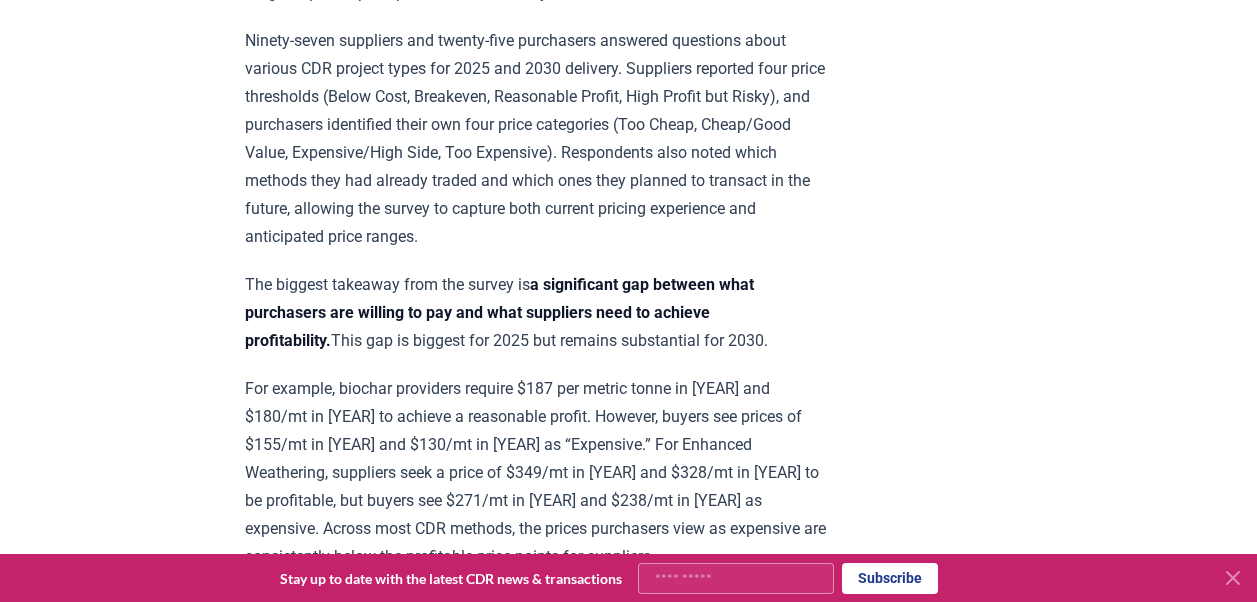 scroll, scrollTop: 893, scrollLeft: 0, axis: vertical 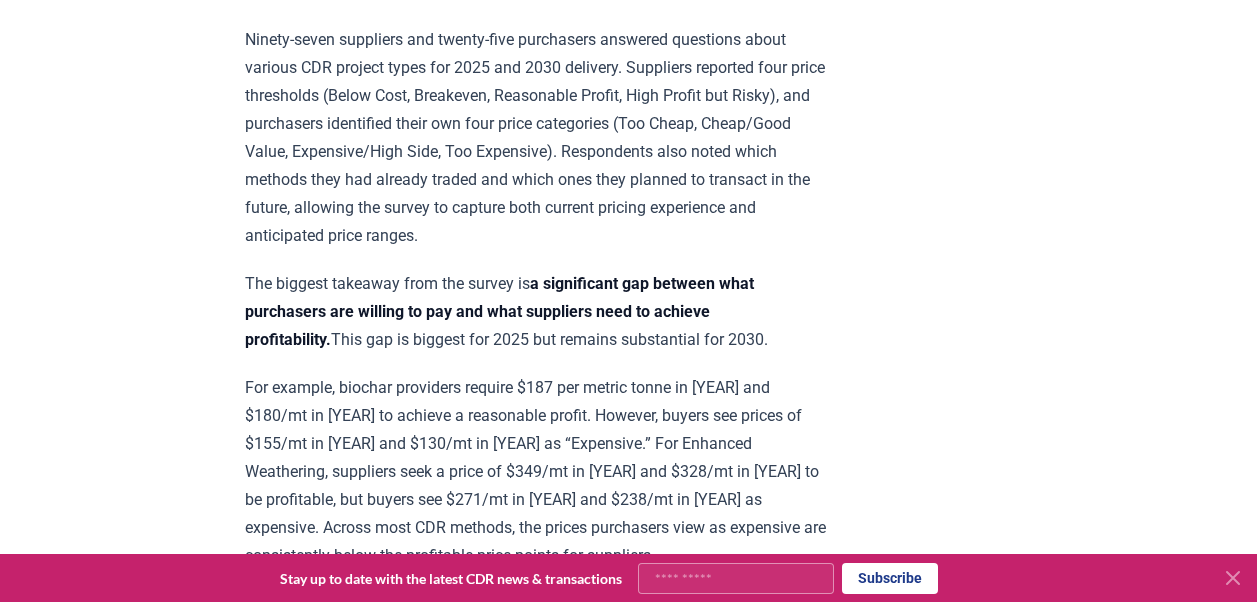 click 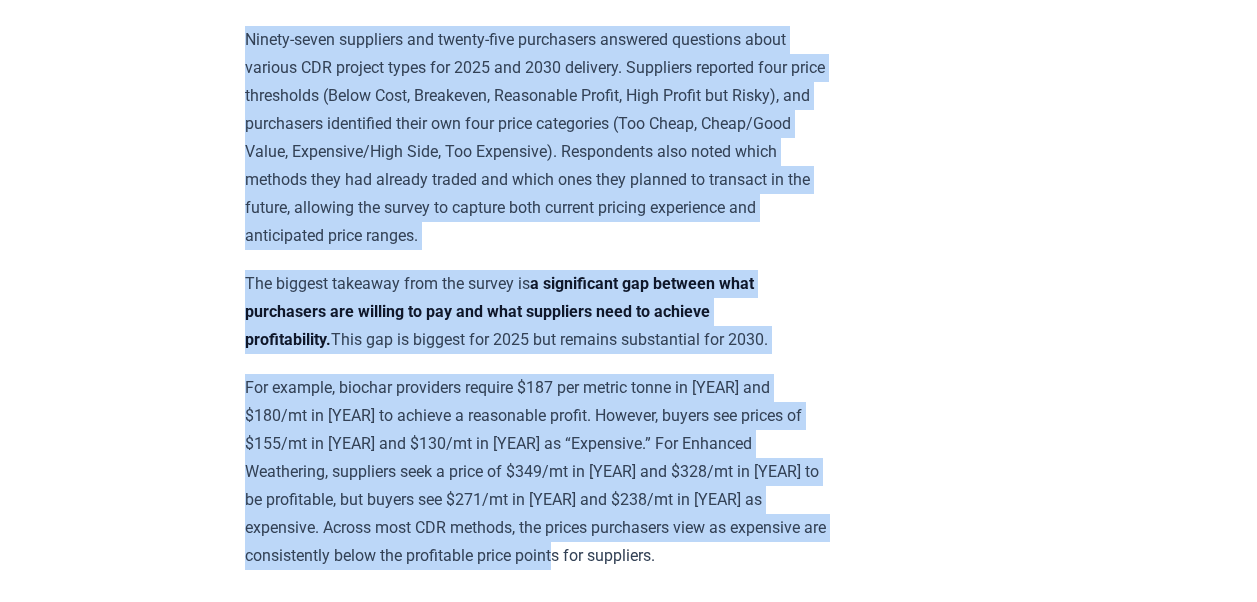 drag, startPoint x: 244, startPoint y: 31, endPoint x: 705, endPoint y: 557, distance: 699.4262 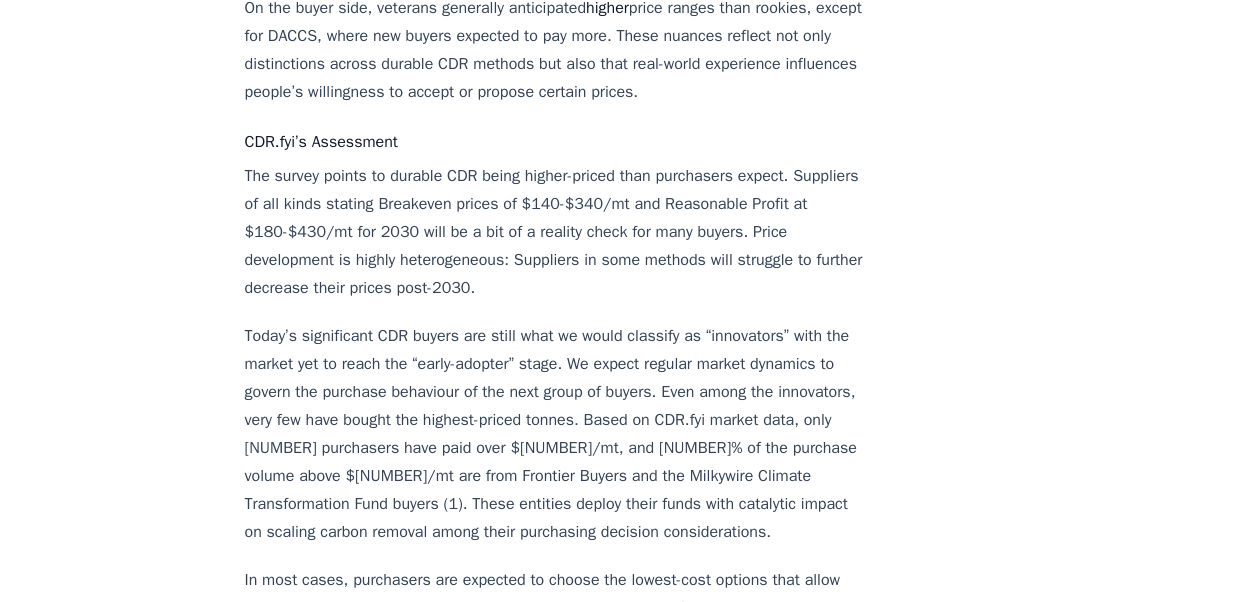 scroll, scrollTop: 2652, scrollLeft: 0, axis: vertical 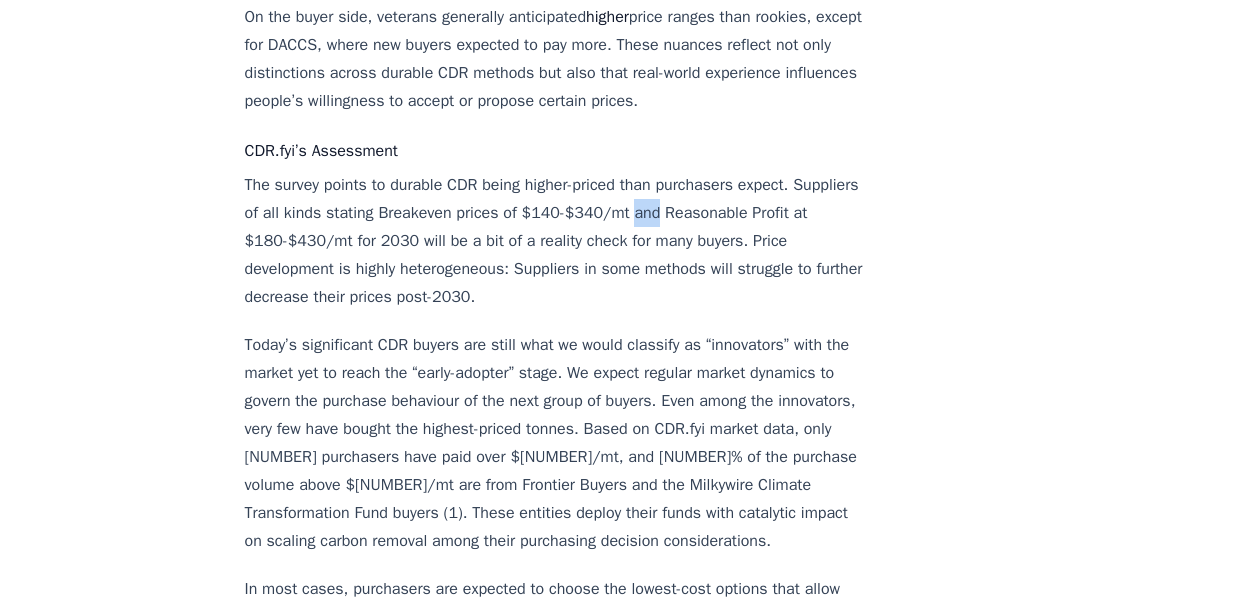 click on "[MONTH] [DAY], [YEAR] New Survey Shows Pricing Gap in Durable CDR Insights from the CDR.fyi/OPIS Pricing Survey Pricing data is the most sought-after information in durable carbon dioxide removal (CDR). To address this market need, CDR.fyi and OPIS, a Dow Jones Company, partnered to conduct the durable CDR pricing survey. The survey, which targeted purchasers and suppliers of durable CDR, aimed to increase transparency in pricing and support the industry’s growth by gathering data on acceptable price ranges, optimal price points, and market dynamics. The biggest takeaway from the survey is a significant gap between what purchasers are willing to pay and what suppliers need to achieve profitability. This gap is biggest for [YEAR] but remains substantial for [YEAR]. Despite these gaps, many suppliers’ Breakeven prices are below what buyers label as Expensive/High side. This indicates that there is a possibility of finding prices that work for both buyers and suppliers. already purchased or sold credits lower" at bounding box center [629, -192] 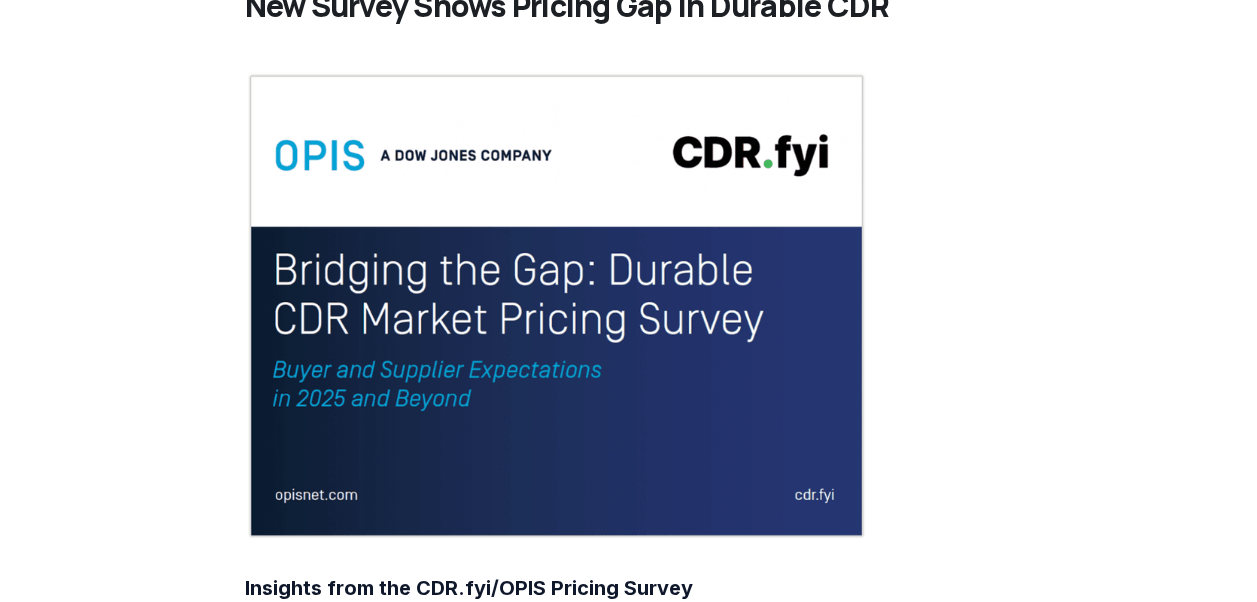 scroll, scrollTop: 0, scrollLeft: 0, axis: both 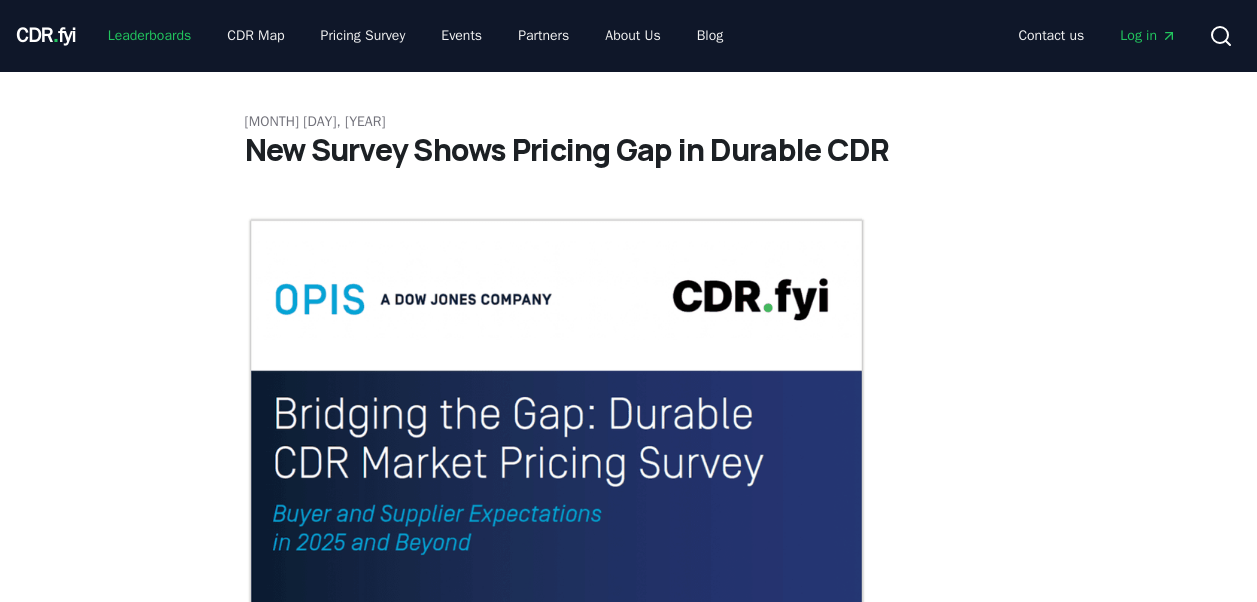 click on "Leaderboards" at bounding box center [150, 36] 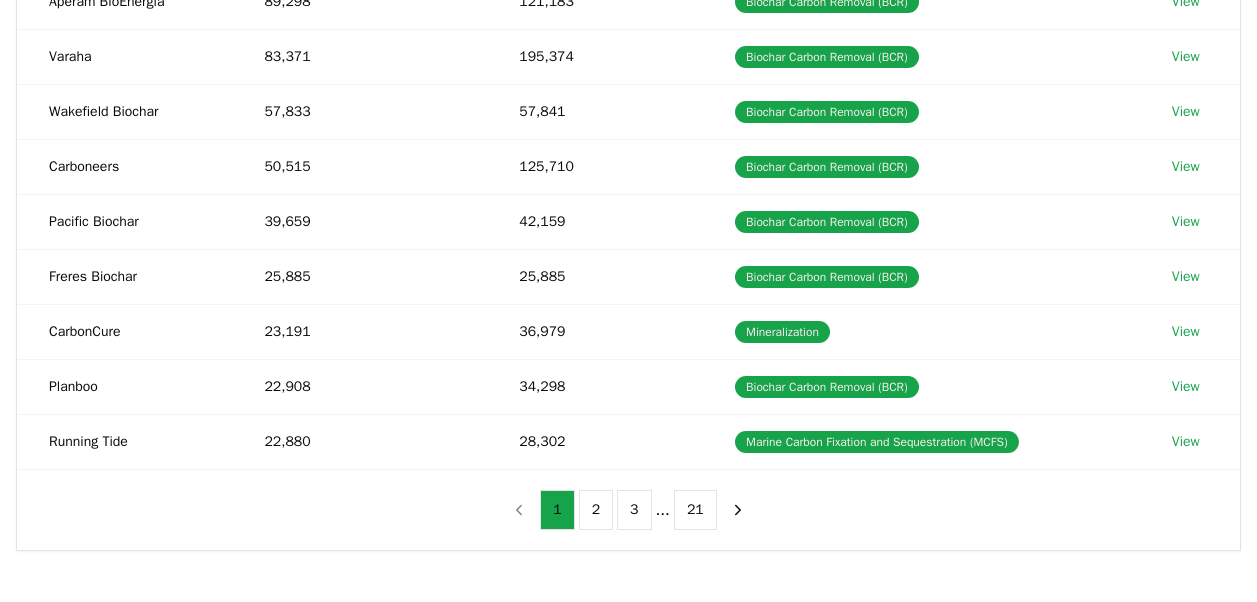 scroll, scrollTop: 0, scrollLeft: 0, axis: both 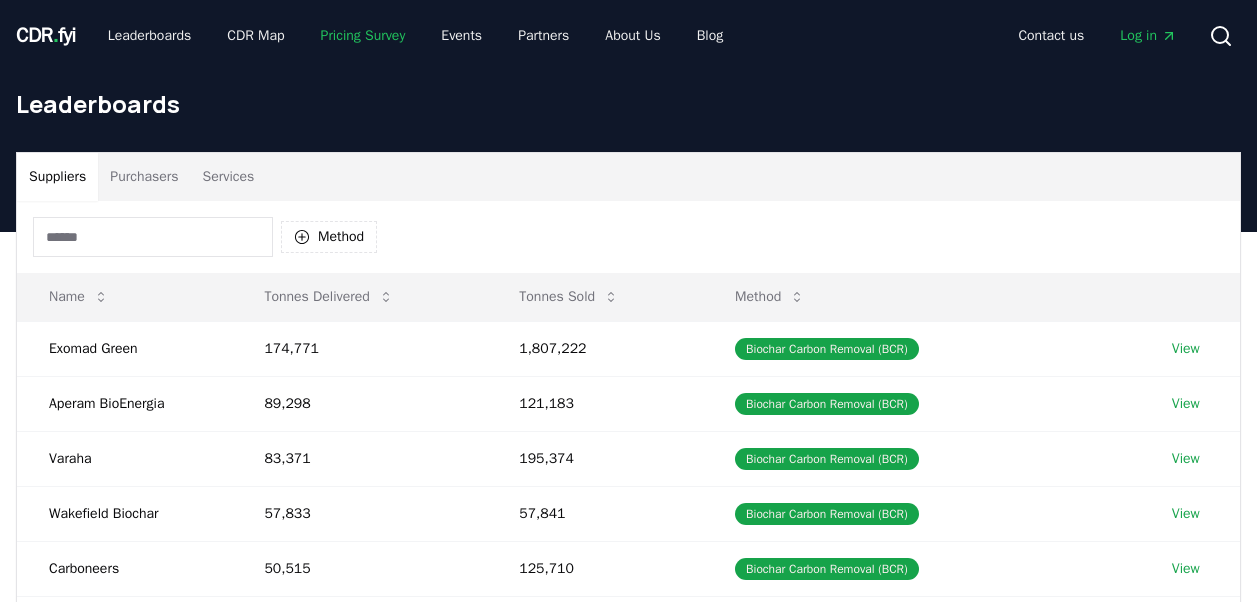 click on "Pricing Survey" at bounding box center (363, 36) 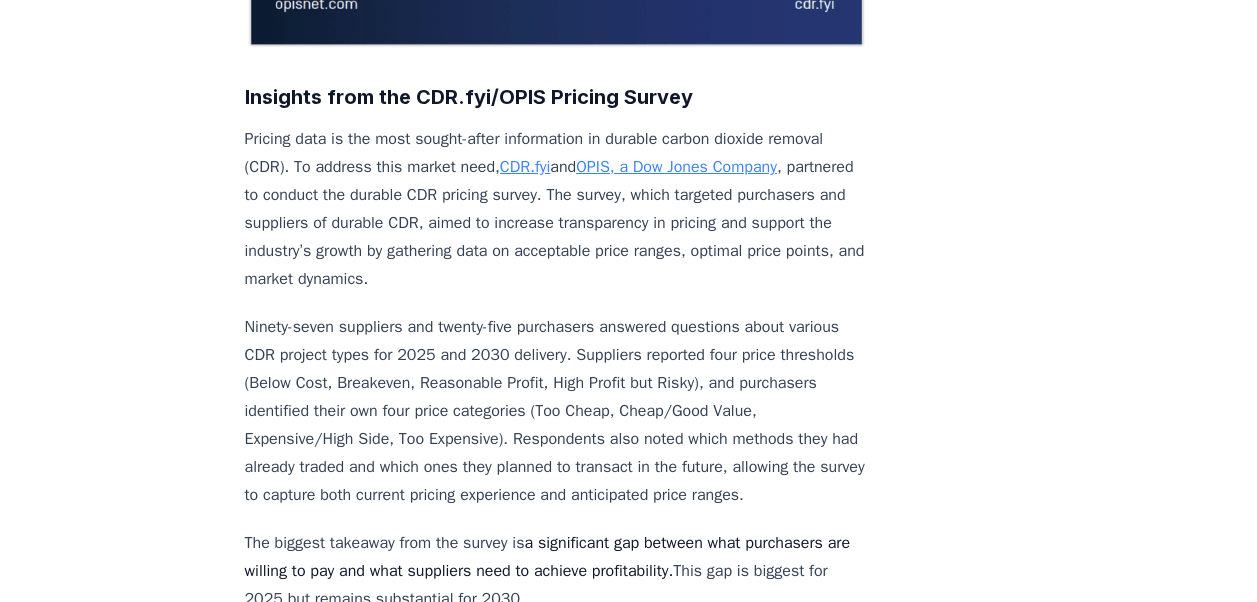 scroll, scrollTop: 607, scrollLeft: 0, axis: vertical 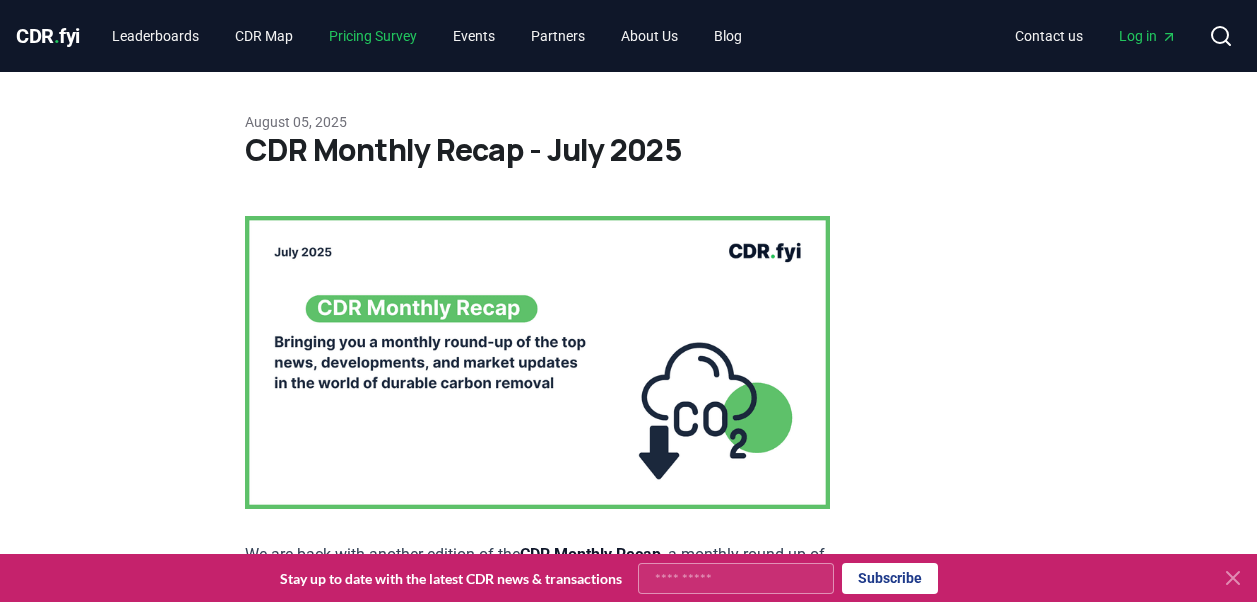 click on "Pricing Survey" at bounding box center (373, 36) 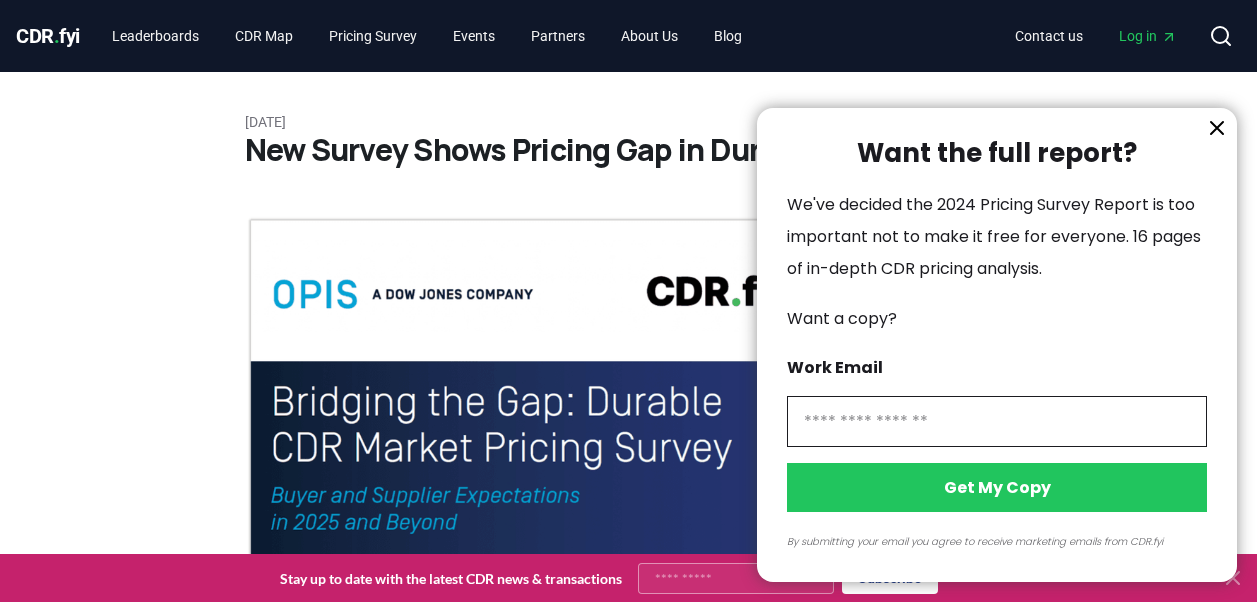 click 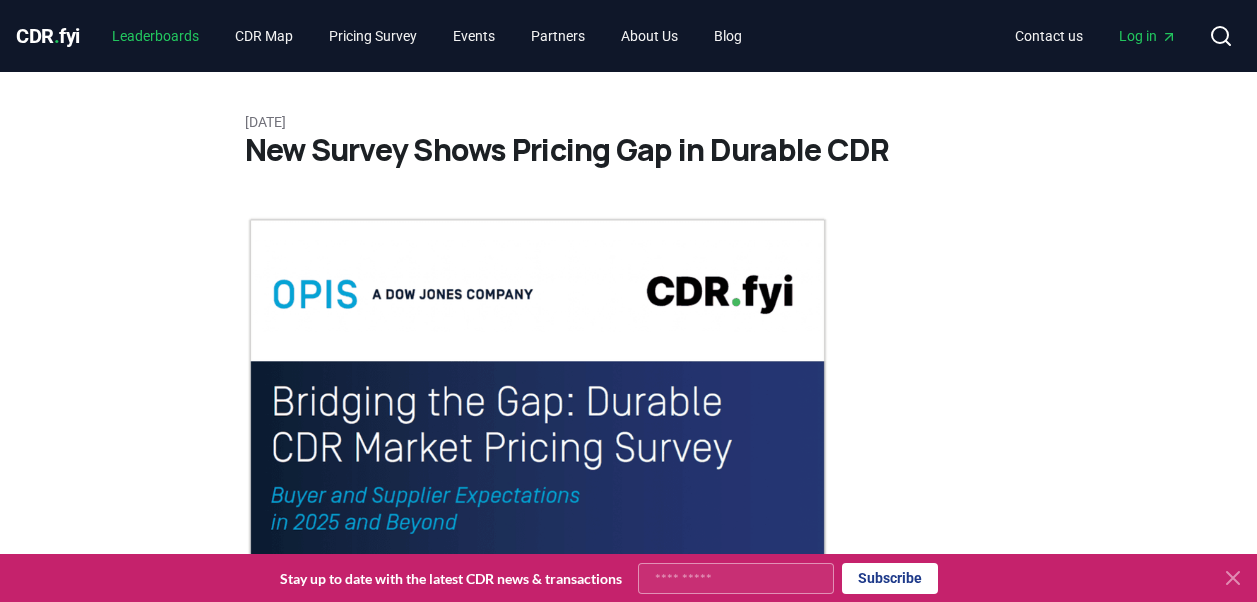 click on "Leaderboards" at bounding box center [155, 36] 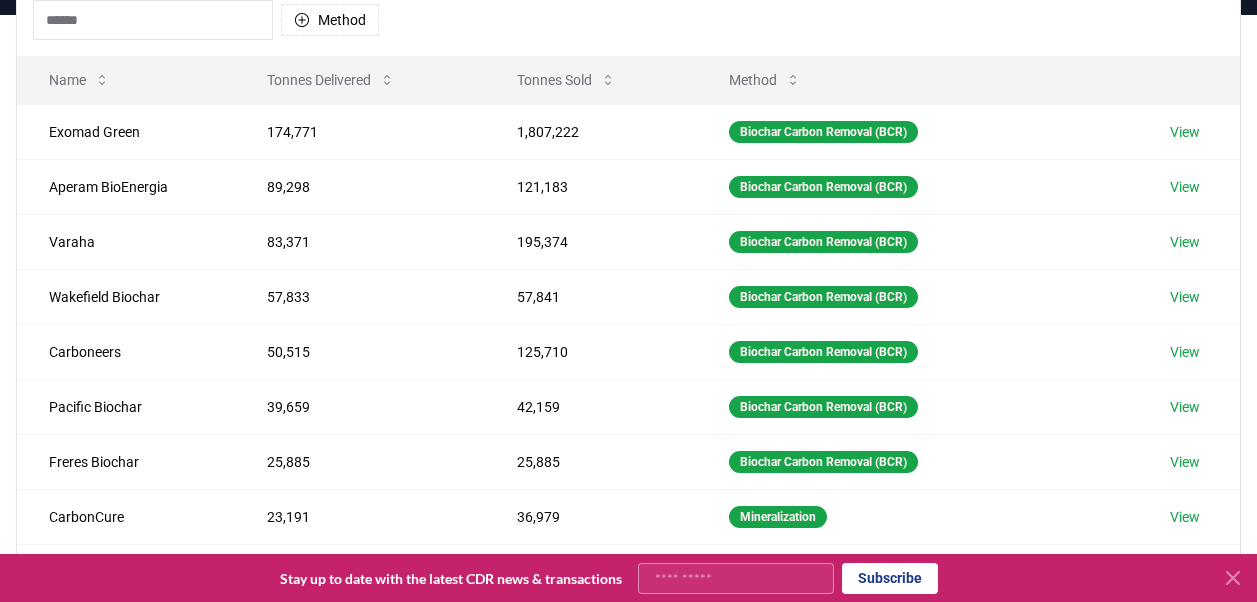 scroll, scrollTop: 0, scrollLeft: 0, axis: both 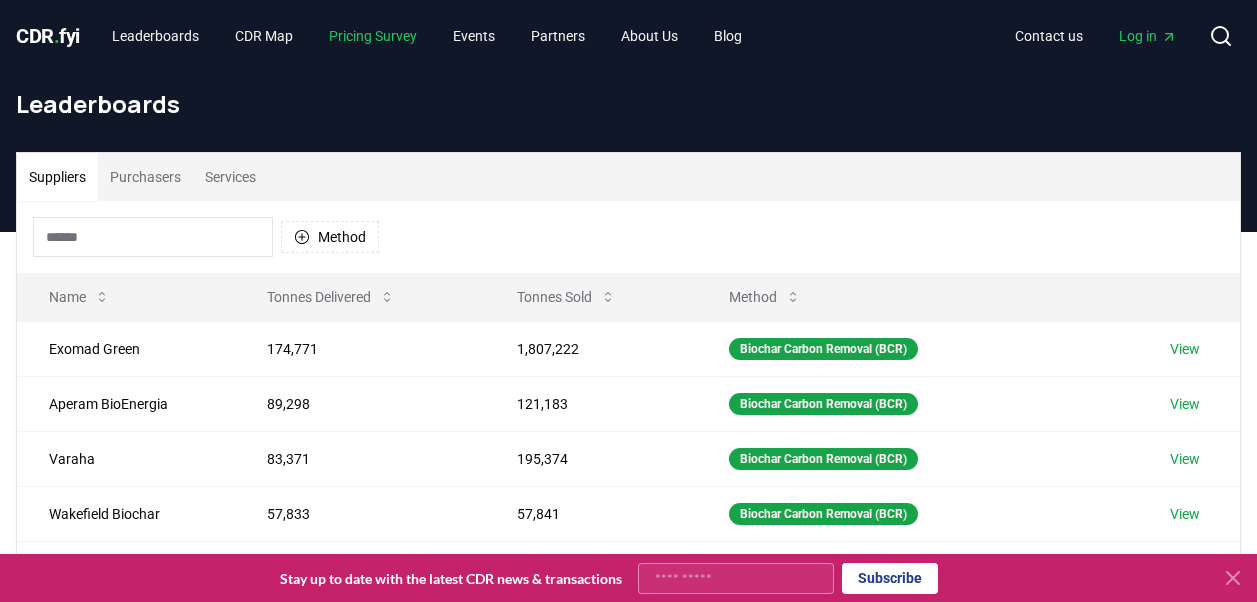 click on "Pricing Survey" at bounding box center [373, 36] 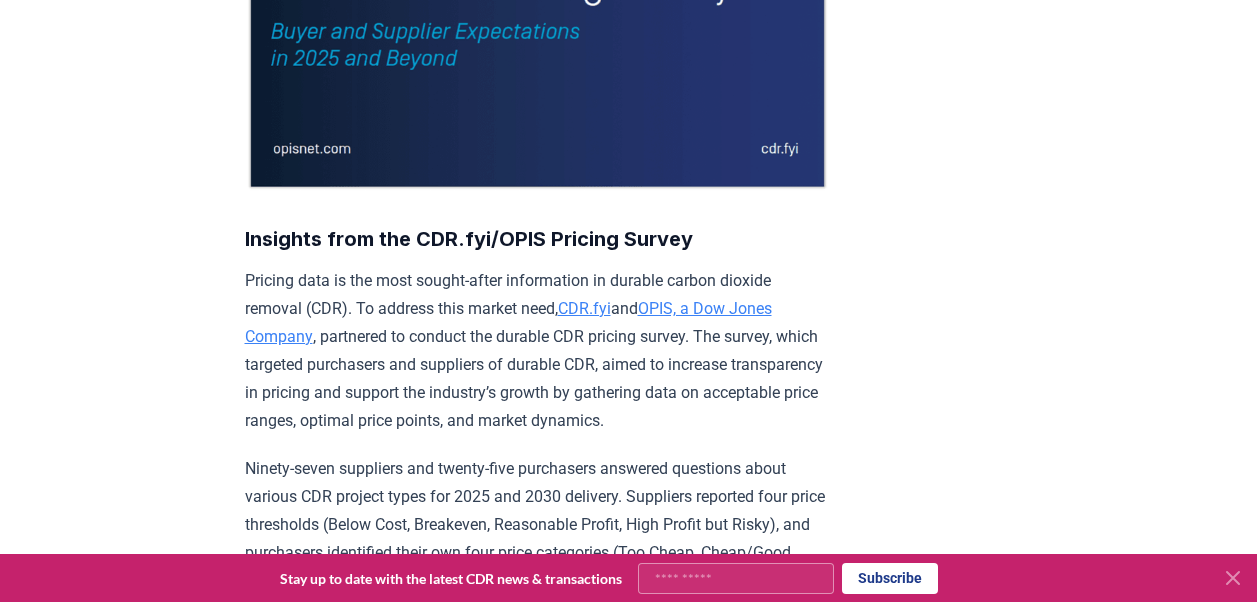 scroll, scrollTop: 467, scrollLeft: 0, axis: vertical 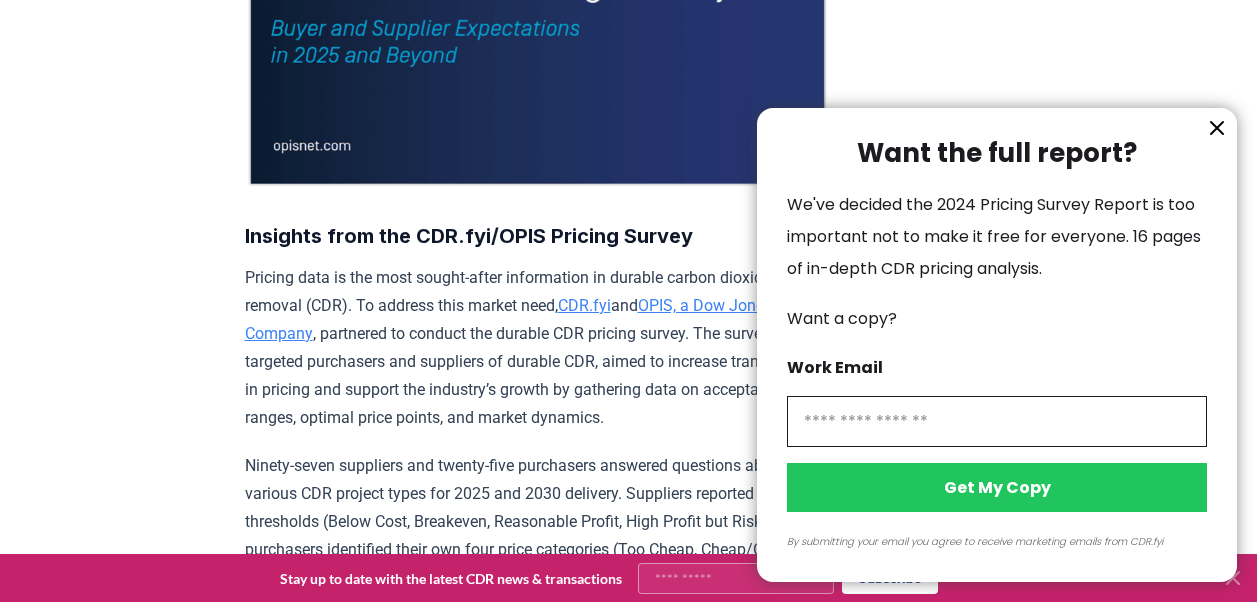 click 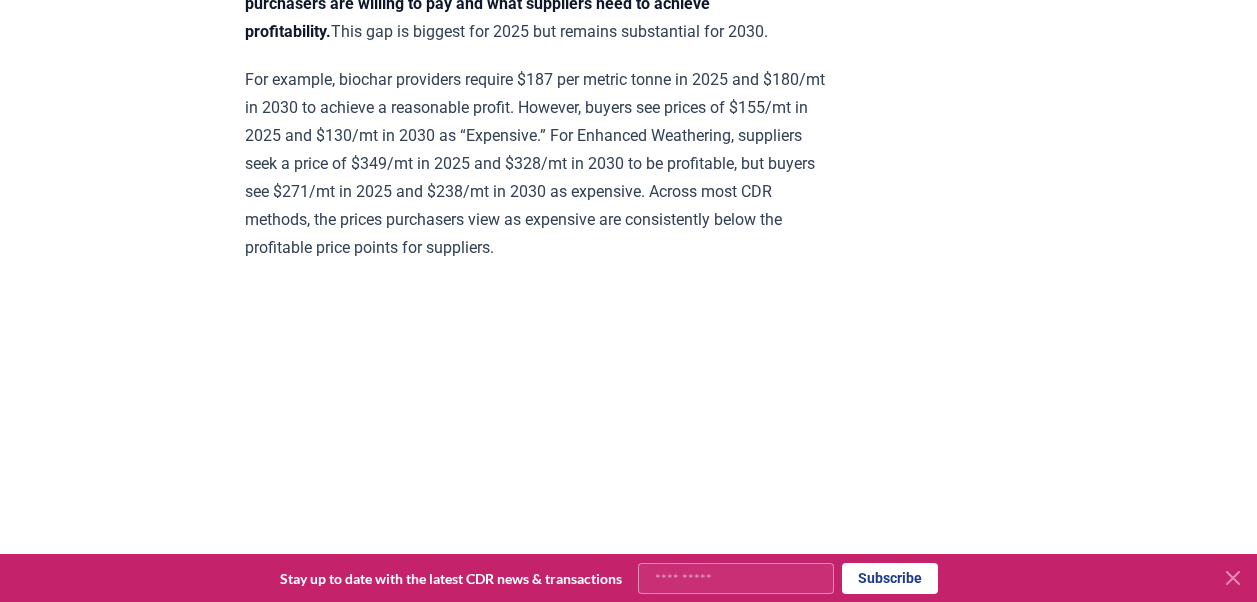 scroll, scrollTop: 1203, scrollLeft: 0, axis: vertical 